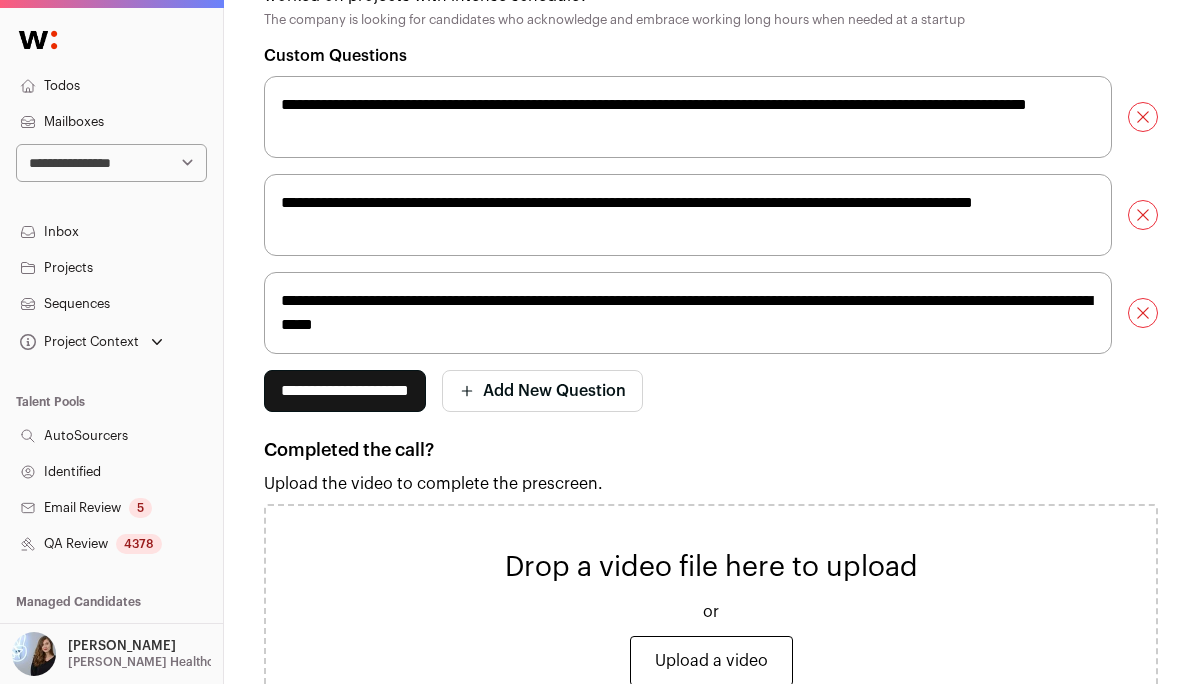 scroll, scrollTop: 956, scrollLeft: 0, axis: vertical 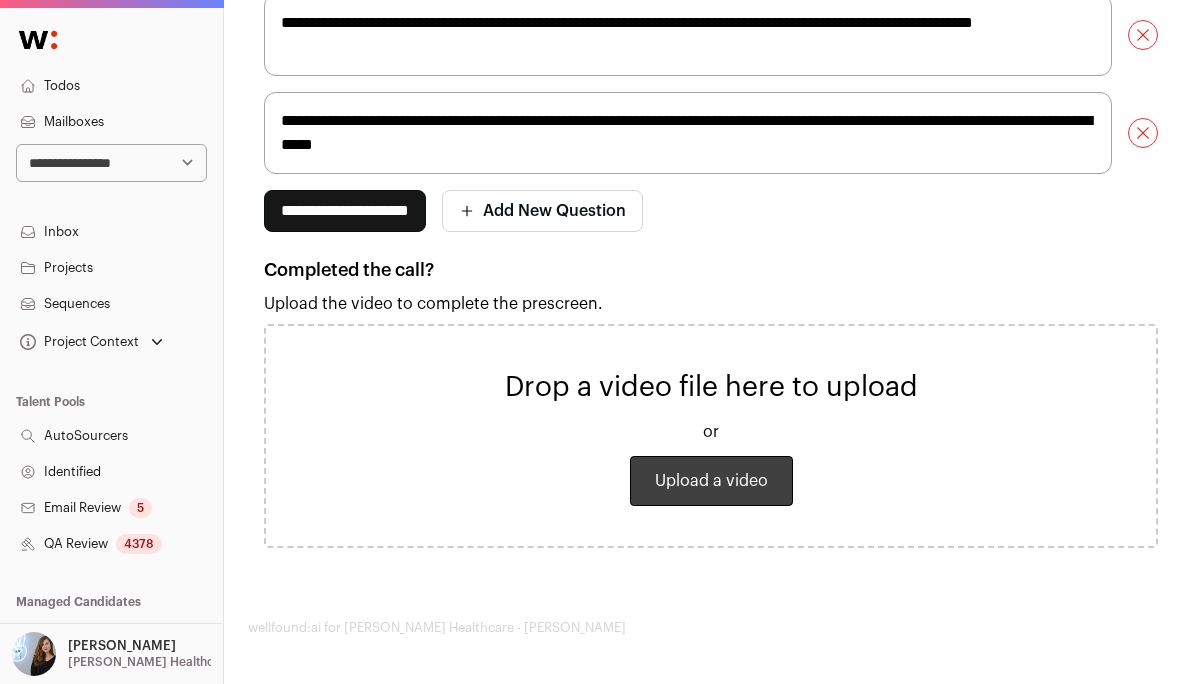 click on "Upload a video" at bounding box center [711, 481] 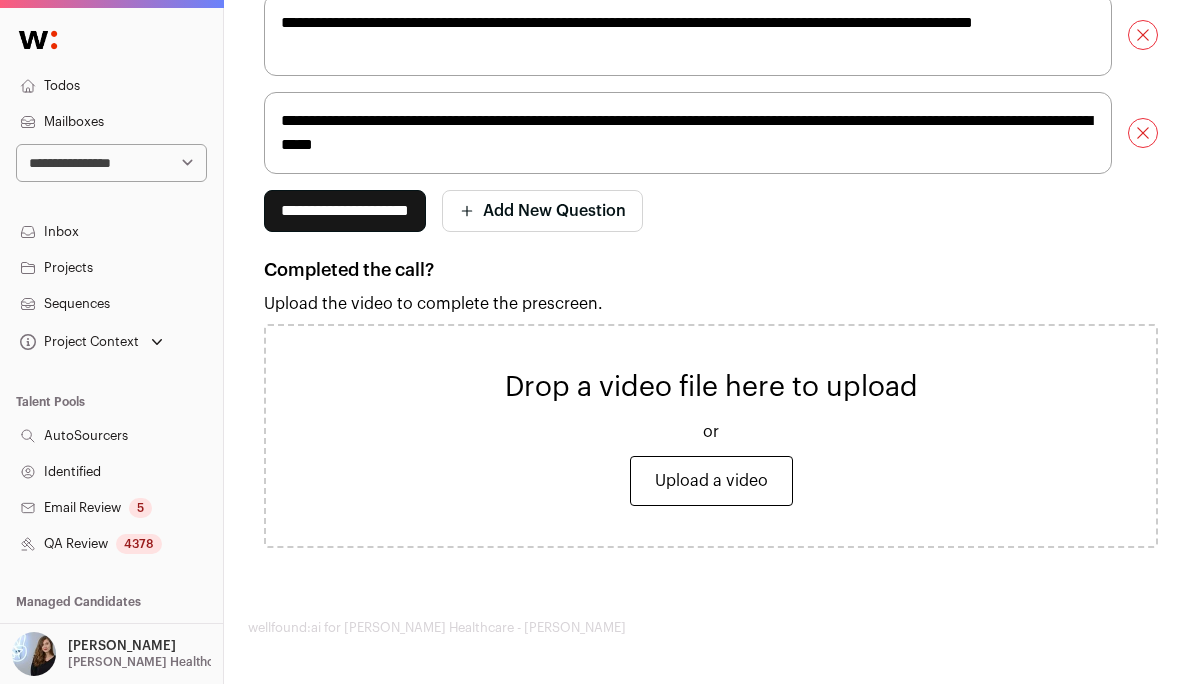 scroll, scrollTop: 836, scrollLeft: 0, axis: vertical 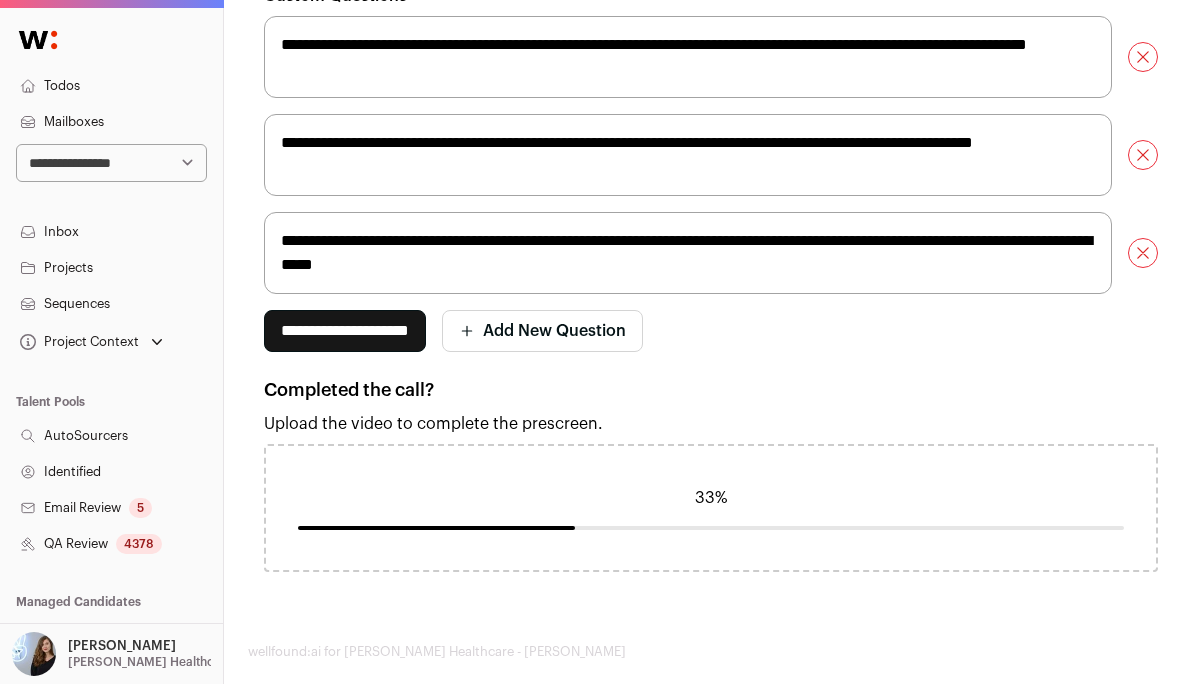 click on "Template Questions
(edit)
What specifically made you interested in this role?
What are your must-haves for your next role? Do you have a target comp range / minimum comp range? What would make you say no to an opportunity?
What's your timeline for moving and are you interviewing elsewhere?
Could you walk me through the tech/tools you work with now and any significant ones from your past roles?
Tell me about the most challenging project you led/worked on in the past year - what made it complex, and how did you handle it?" at bounding box center [711, 48] 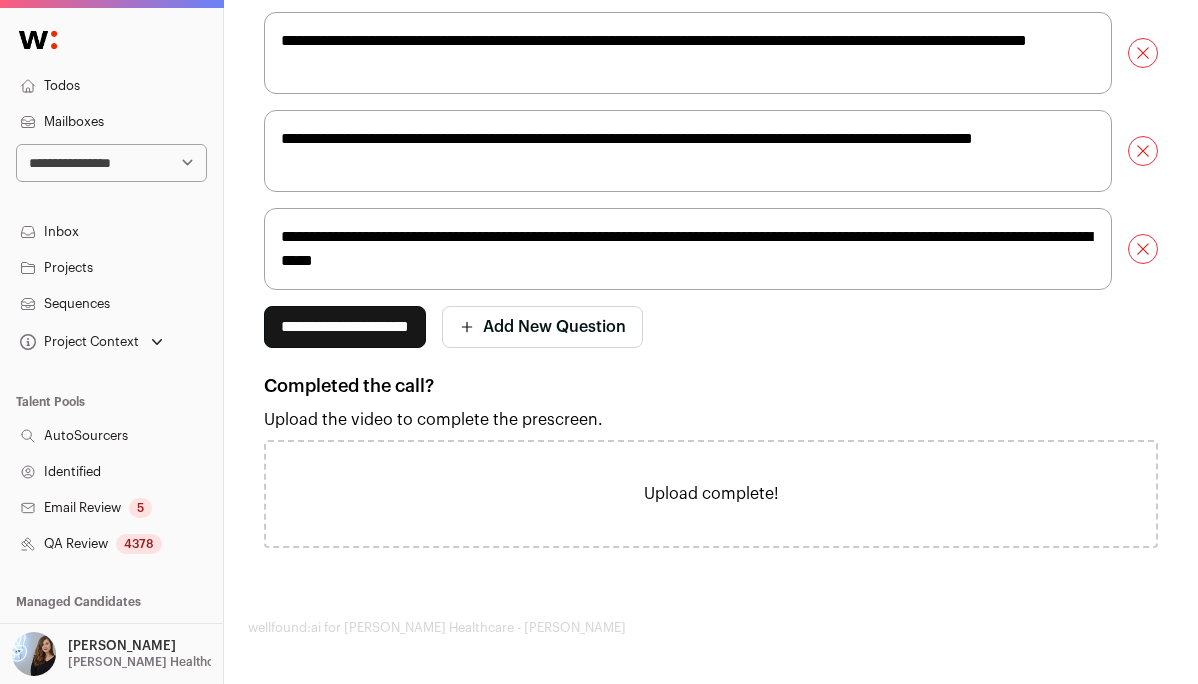 scroll, scrollTop: 0, scrollLeft: 0, axis: both 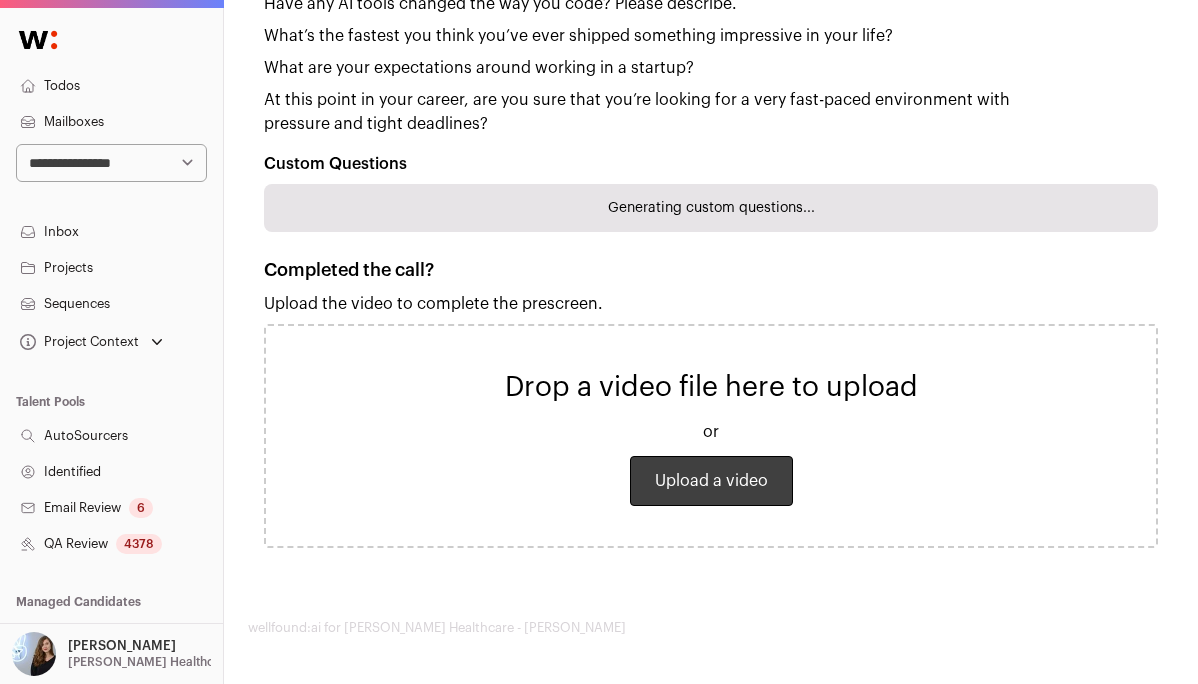 click on "Upload a video" at bounding box center (711, 481) 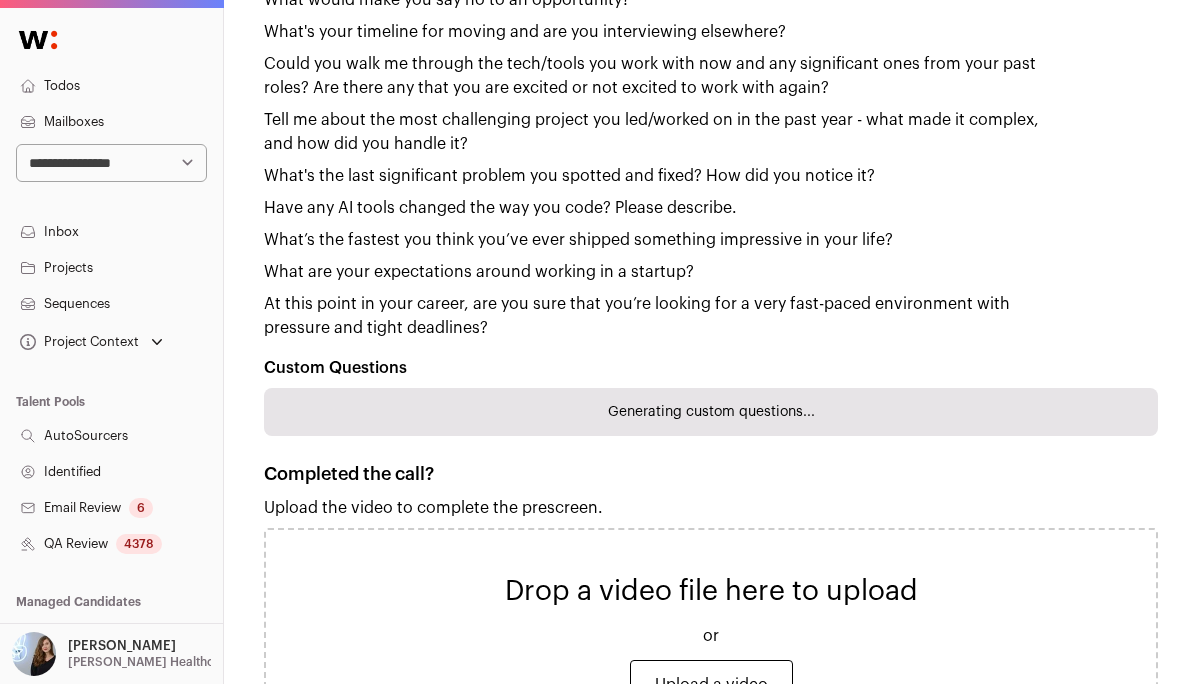 scroll, scrollTop: 664, scrollLeft: 0, axis: vertical 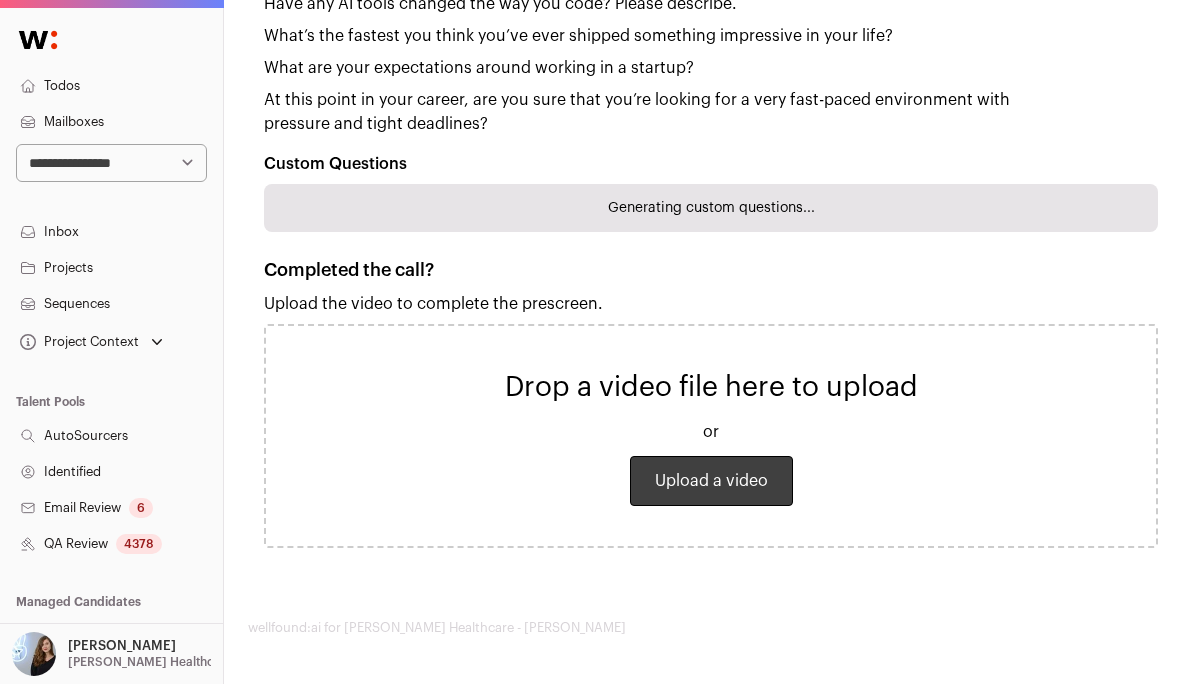 click on "Upload a video" at bounding box center [711, 481] 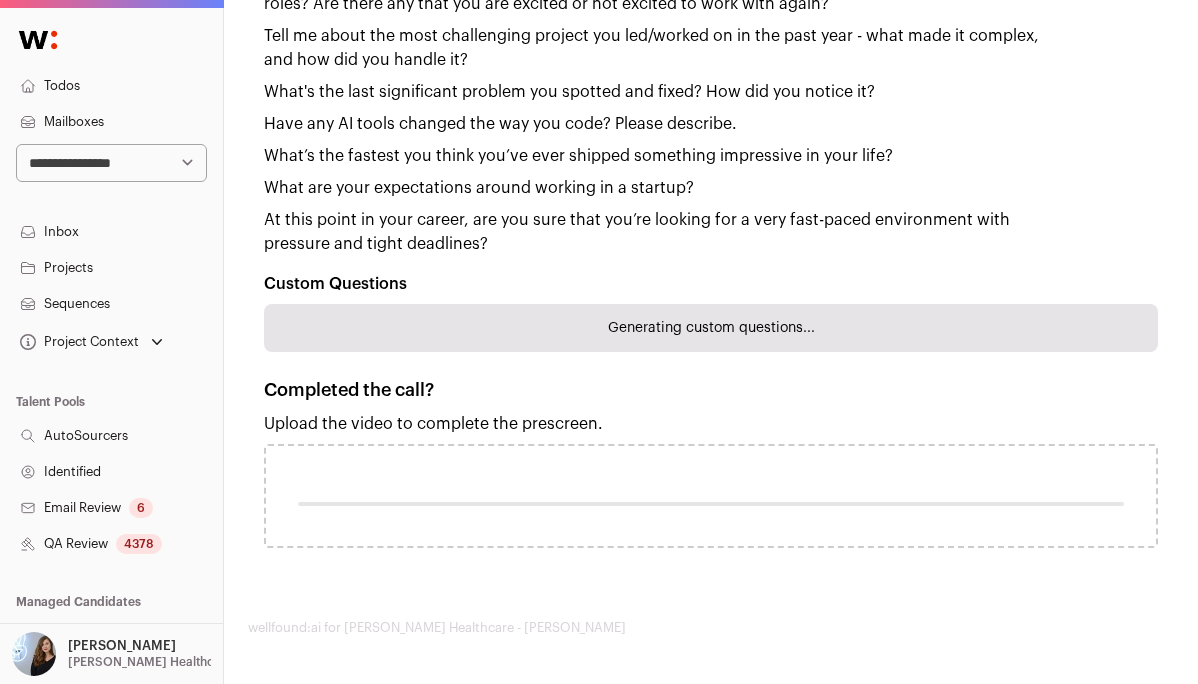 scroll, scrollTop: 544, scrollLeft: 0, axis: vertical 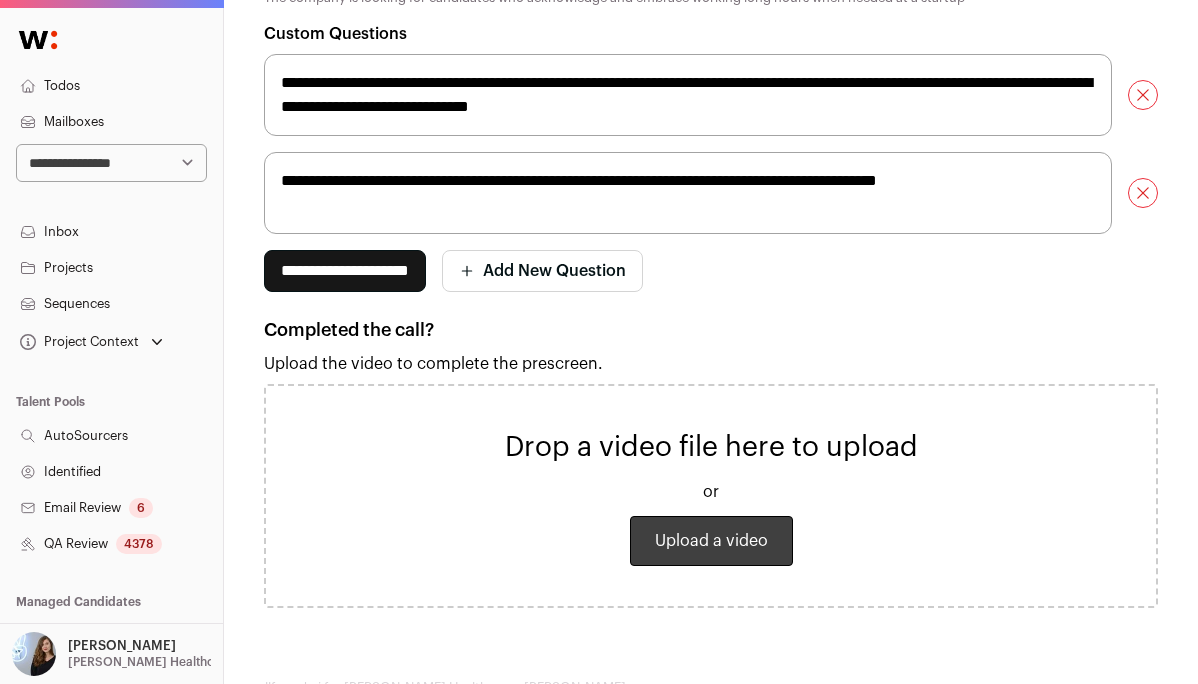 click on "Upload a video" at bounding box center [711, 541] 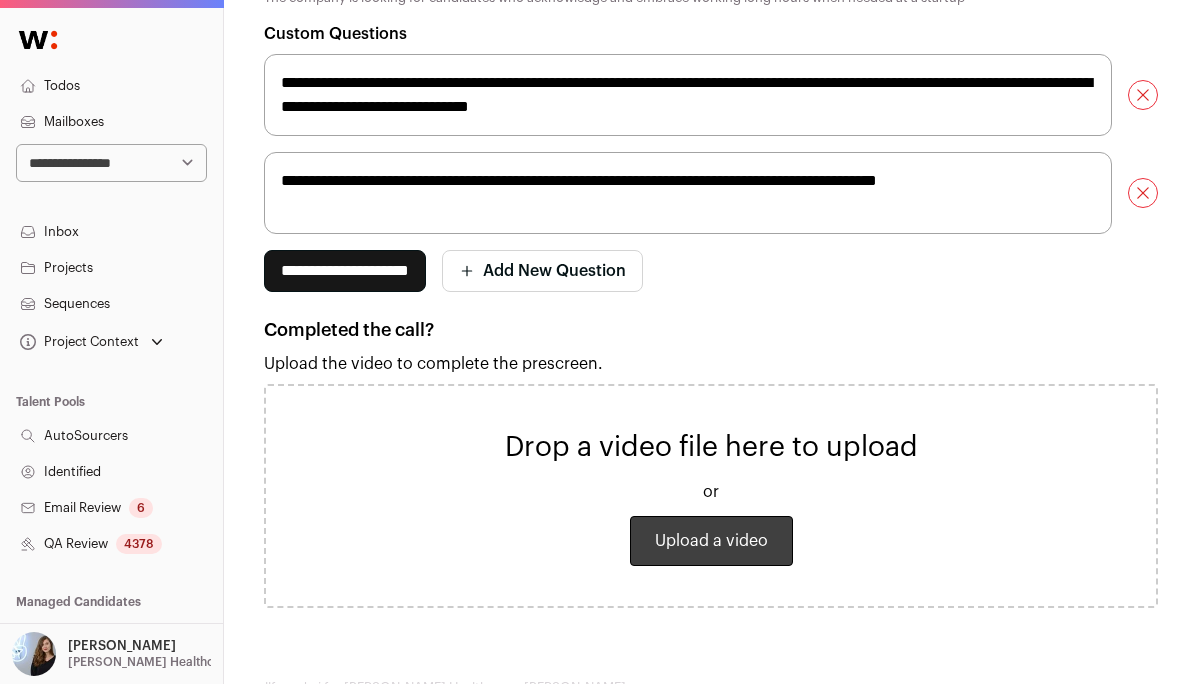 click on "Upload a video" at bounding box center [711, 541] 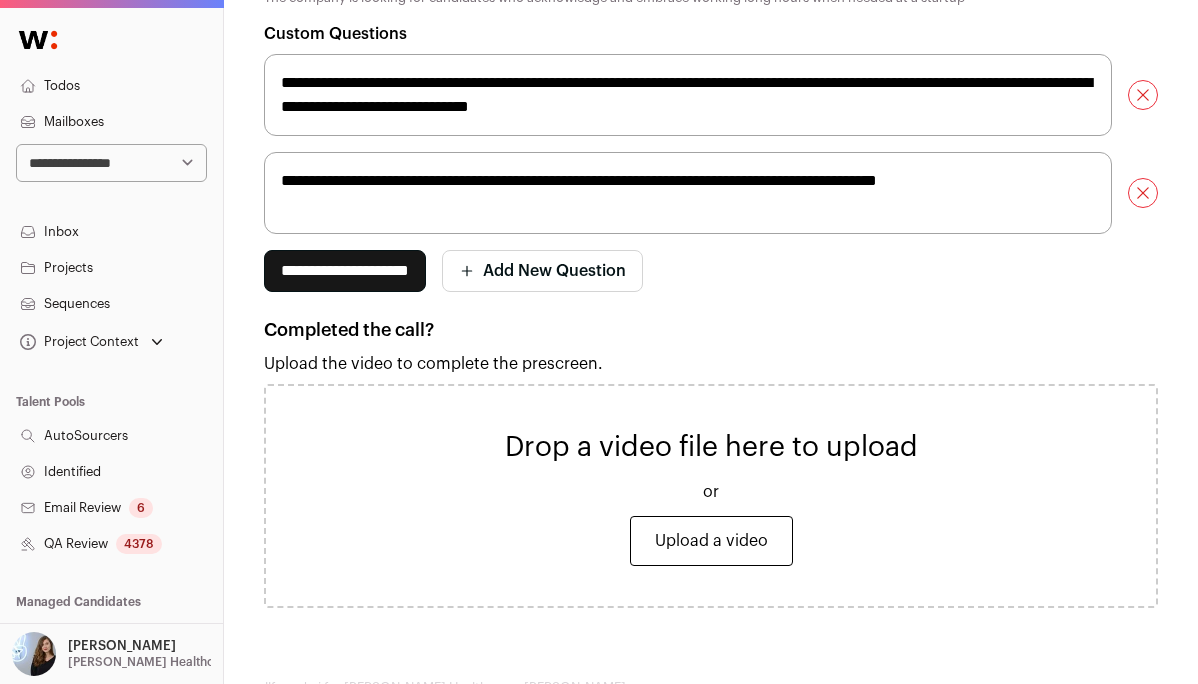 scroll, scrollTop: 738, scrollLeft: 0, axis: vertical 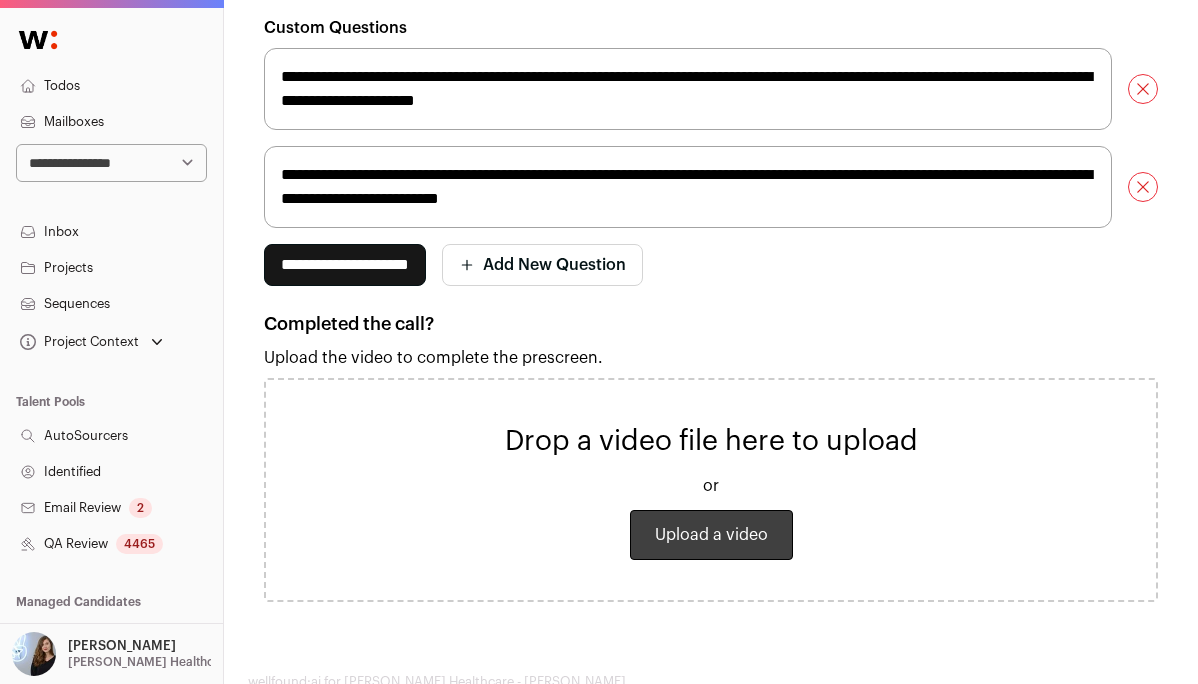click on "Upload a video" at bounding box center [711, 535] 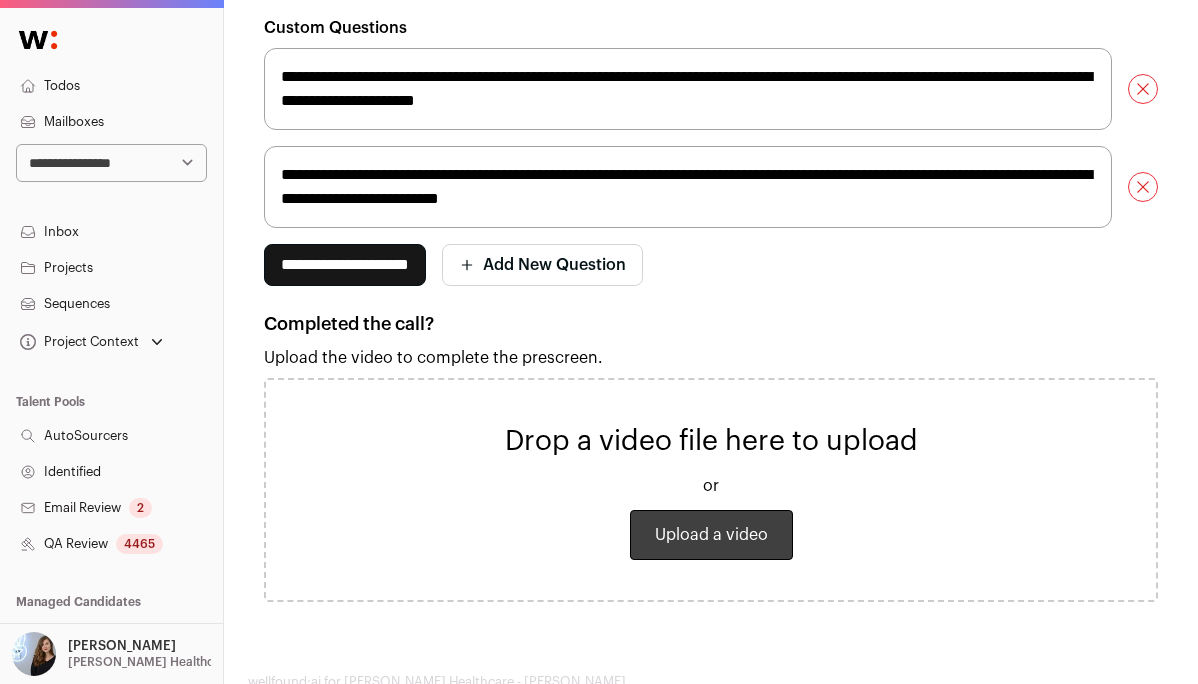 scroll, scrollTop: 738, scrollLeft: 0, axis: vertical 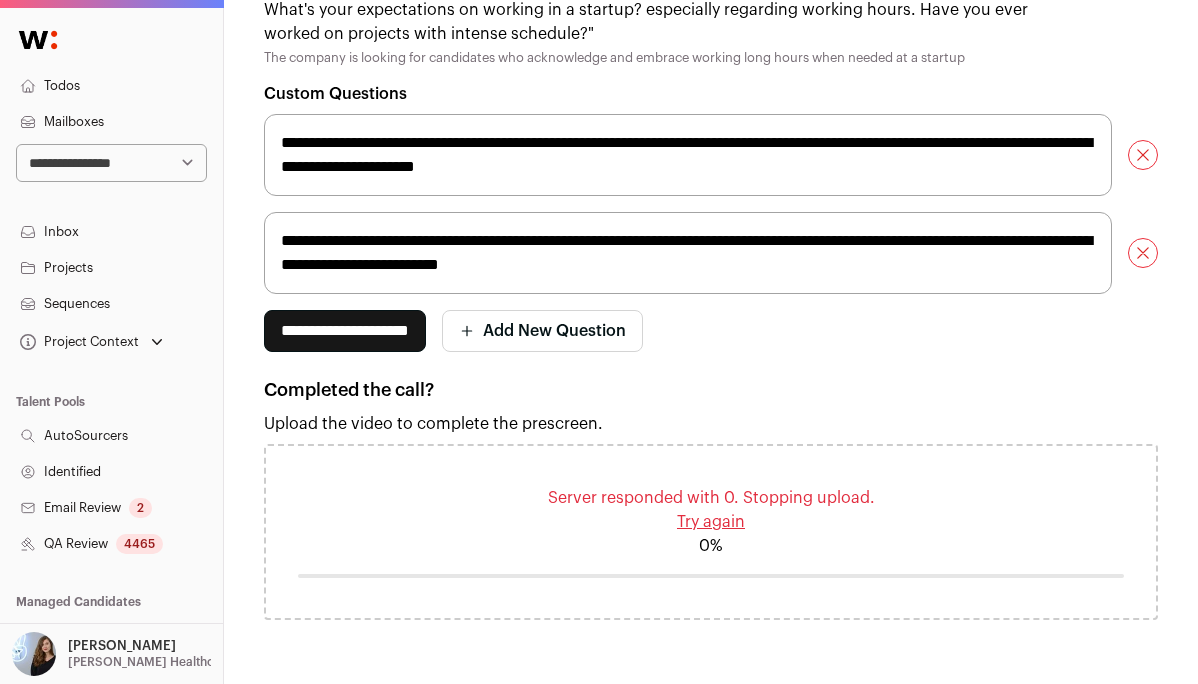 click on "Upload the video to complete the prescreen." at bounding box center (711, 424) 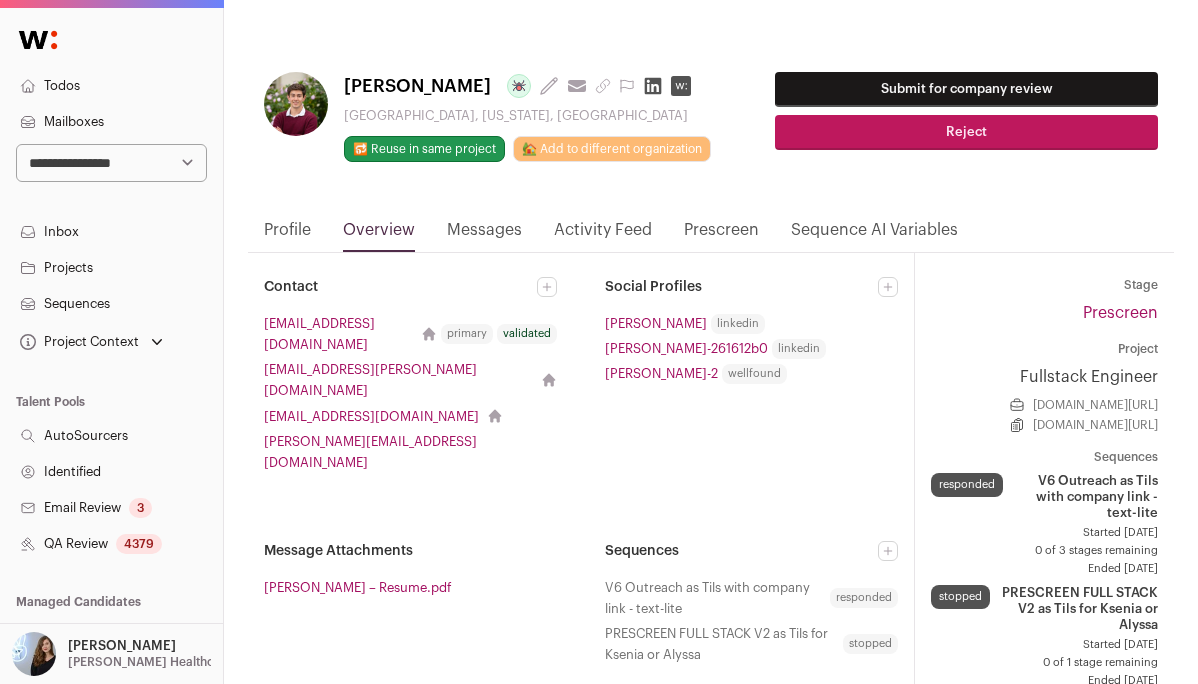scroll, scrollTop: 0, scrollLeft: 0, axis: both 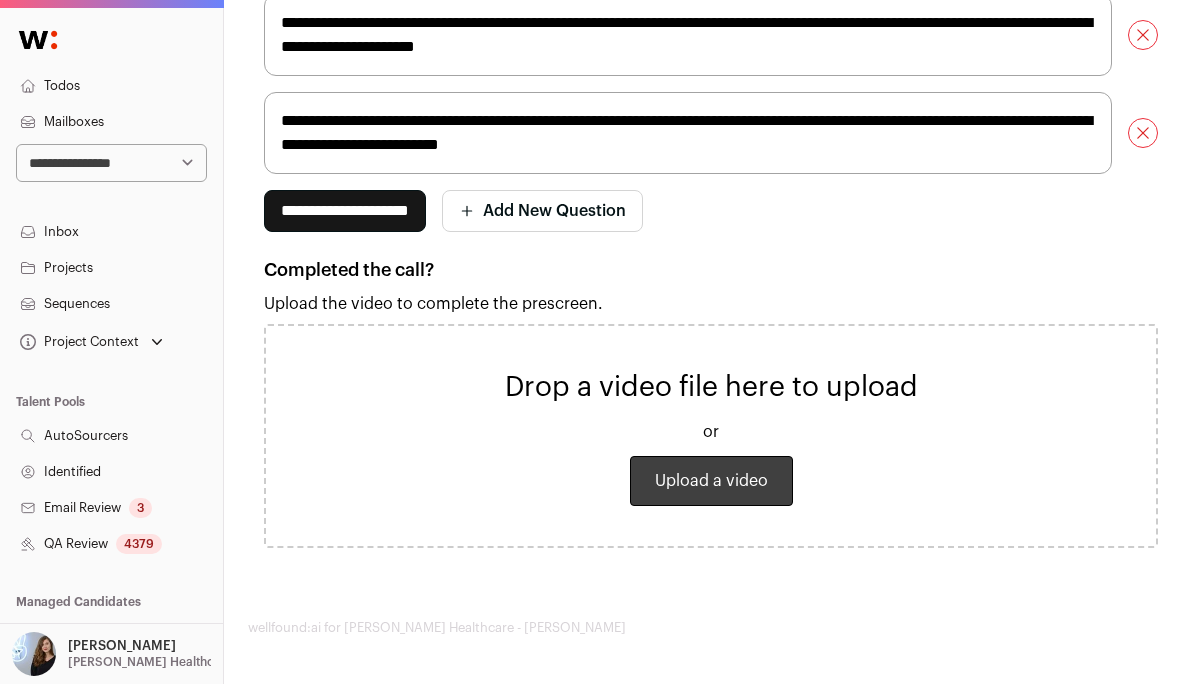 click on "Upload a video" at bounding box center (711, 481) 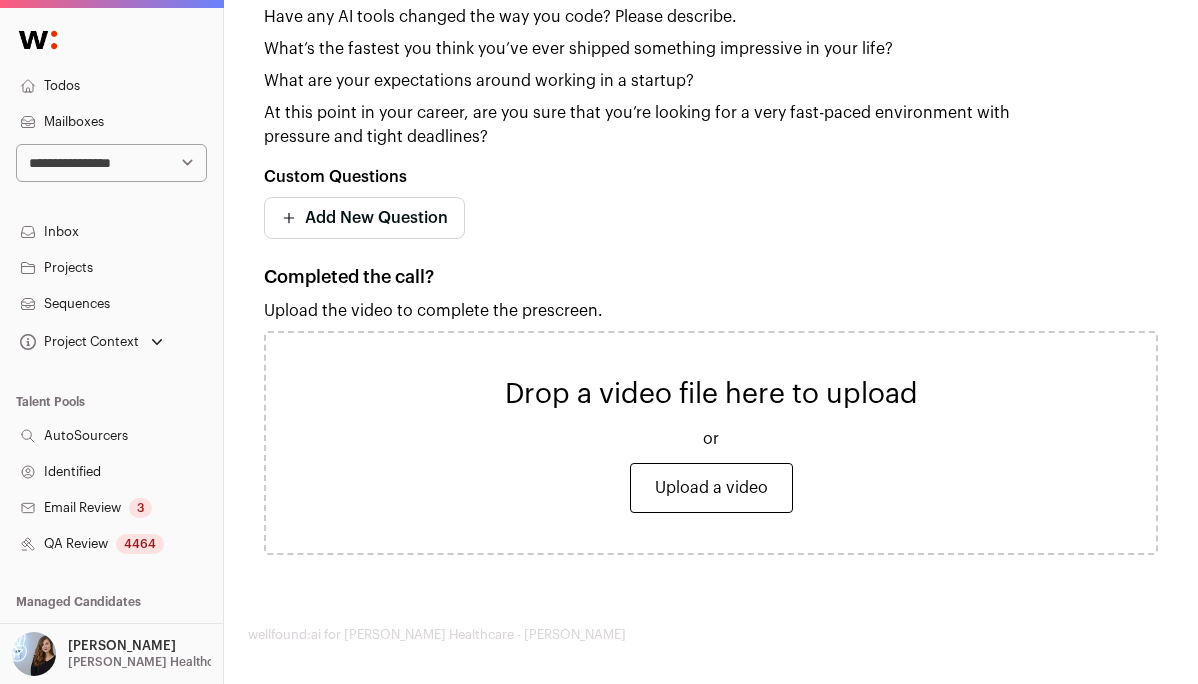 scroll, scrollTop: 658, scrollLeft: 0, axis: vertical 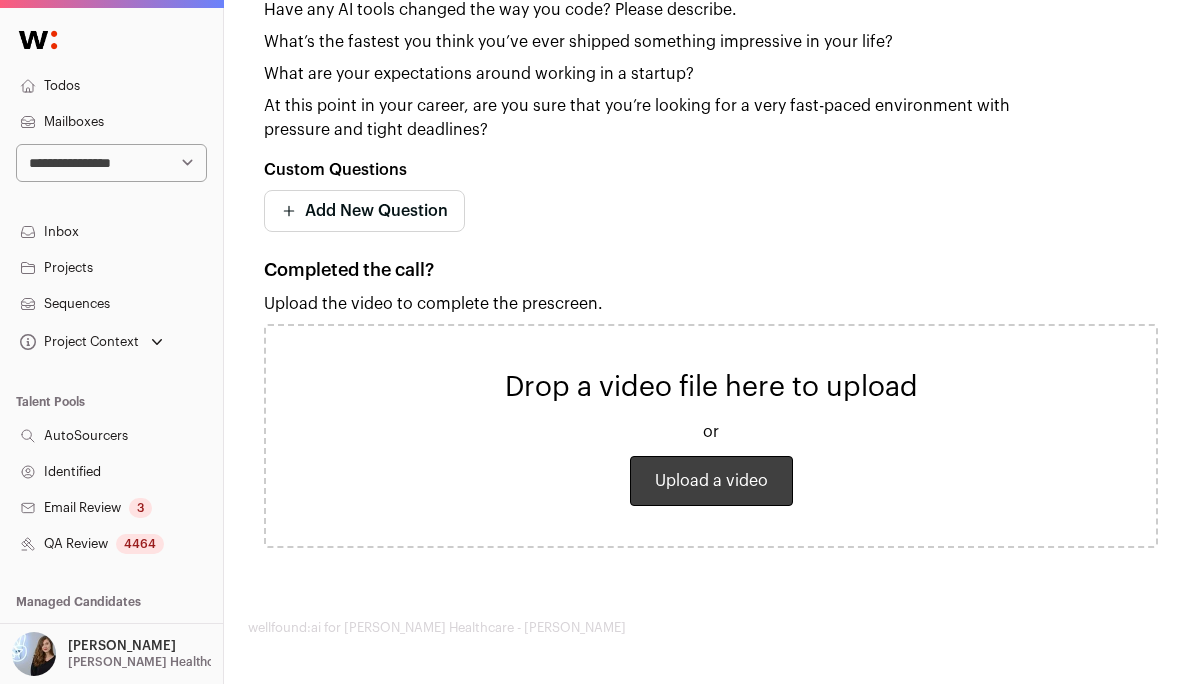 click on "Upload a video" at bounding box center (711, 481) 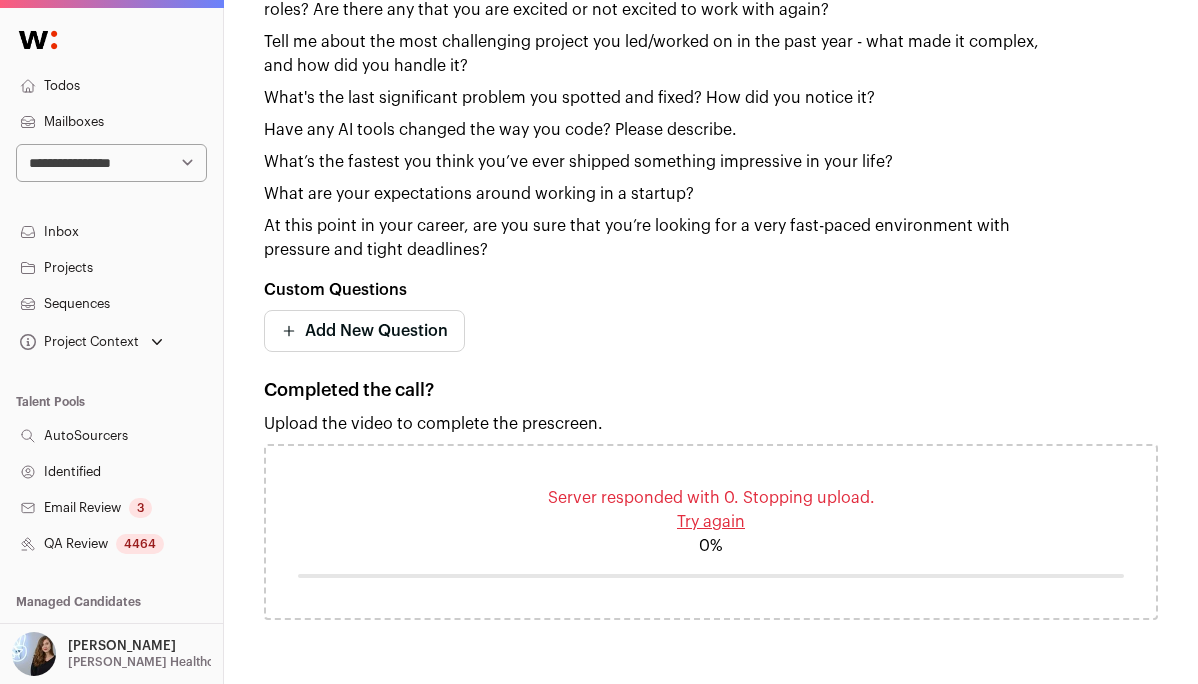 click on "Try again" at bounding box center [711, 522] 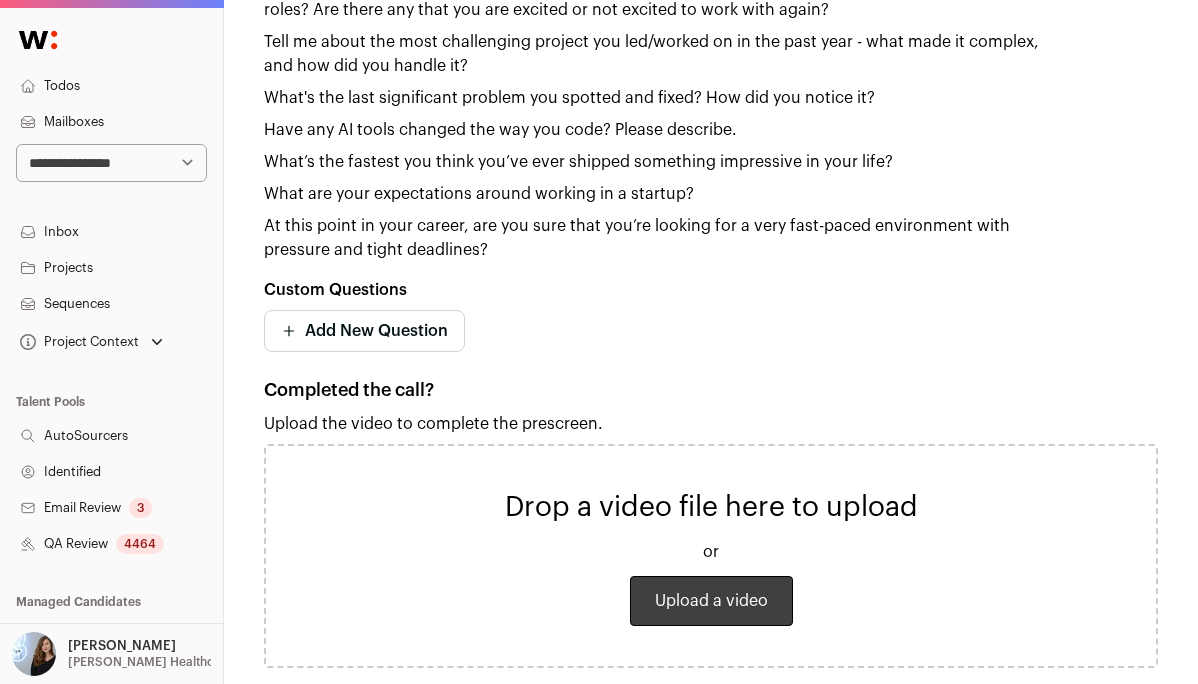 click on "Upload a video" at bounding box center (711, 601) 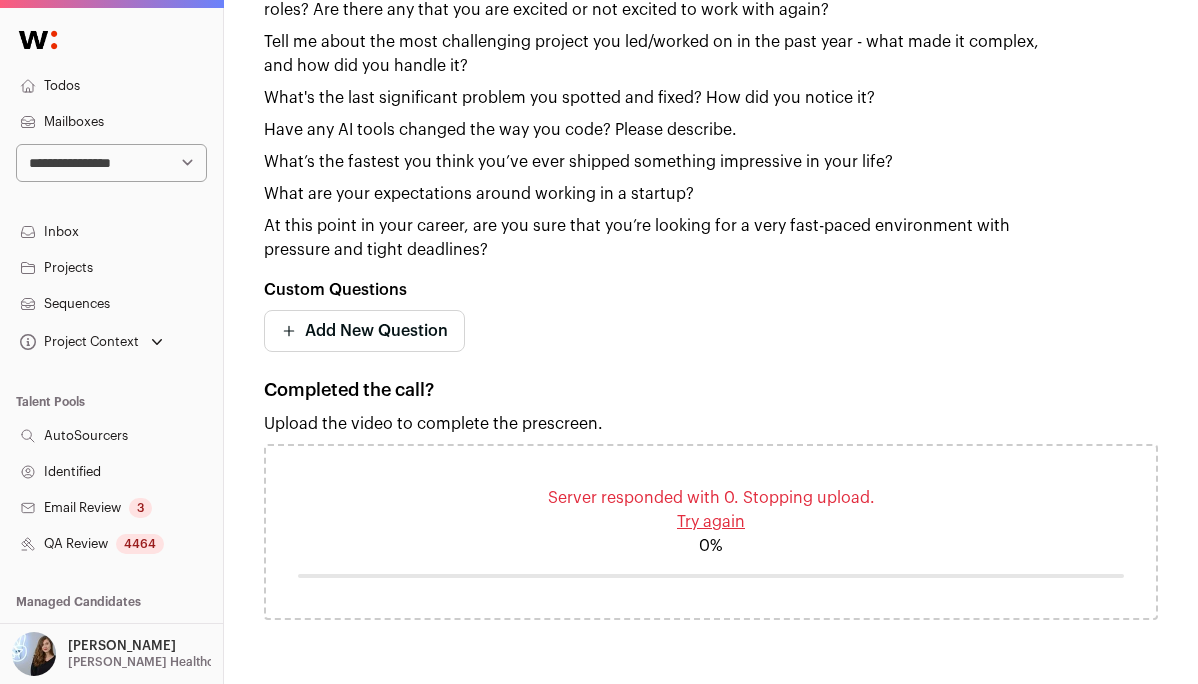 click on "**********" at bounding box center [711, 331] 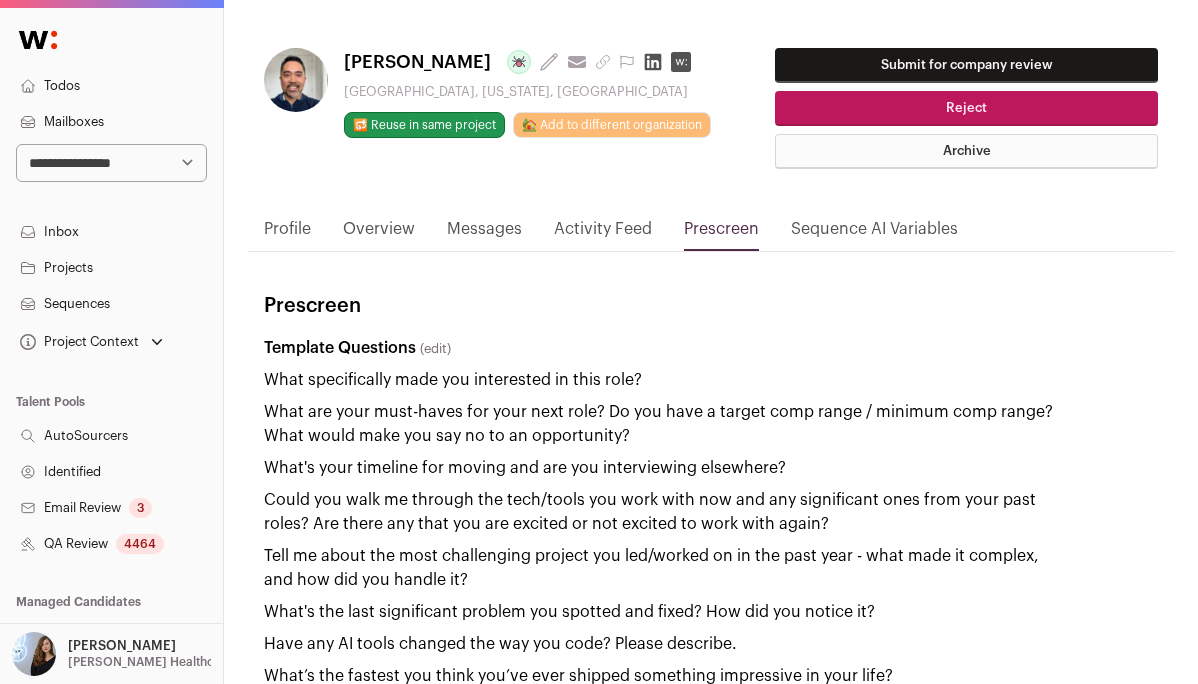 scroll, scrollTop: 0, scrollLeft: 0, axis: both 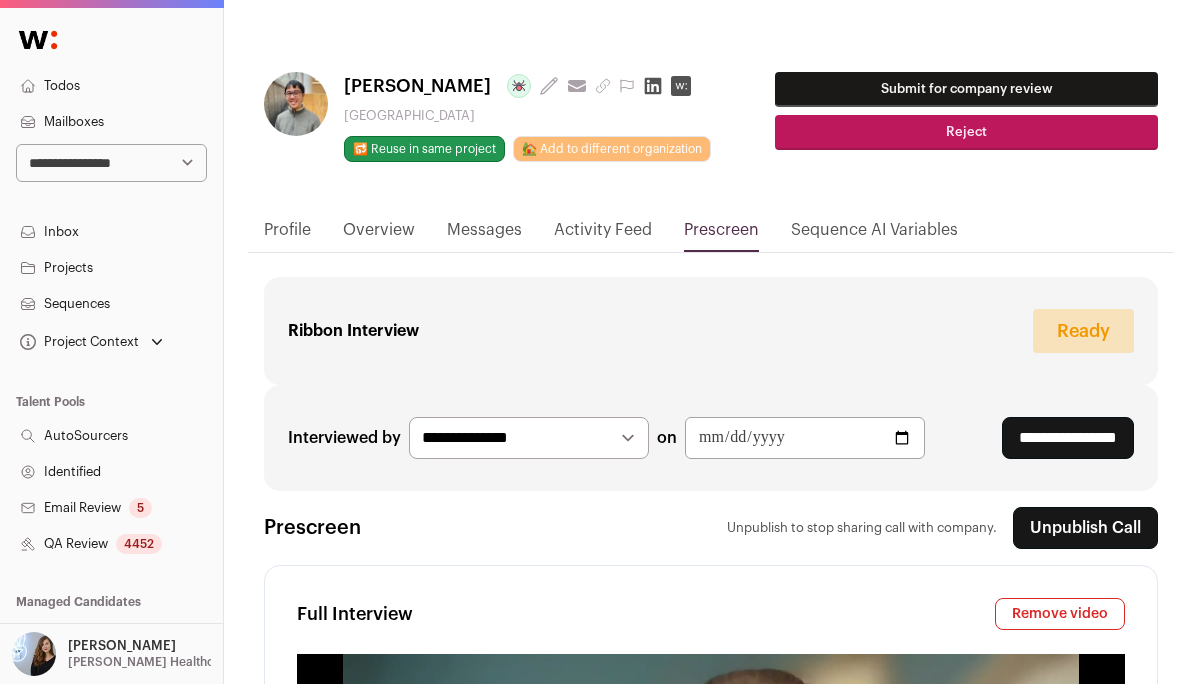 click on "Prescreen" at bounding box center [721, 235] 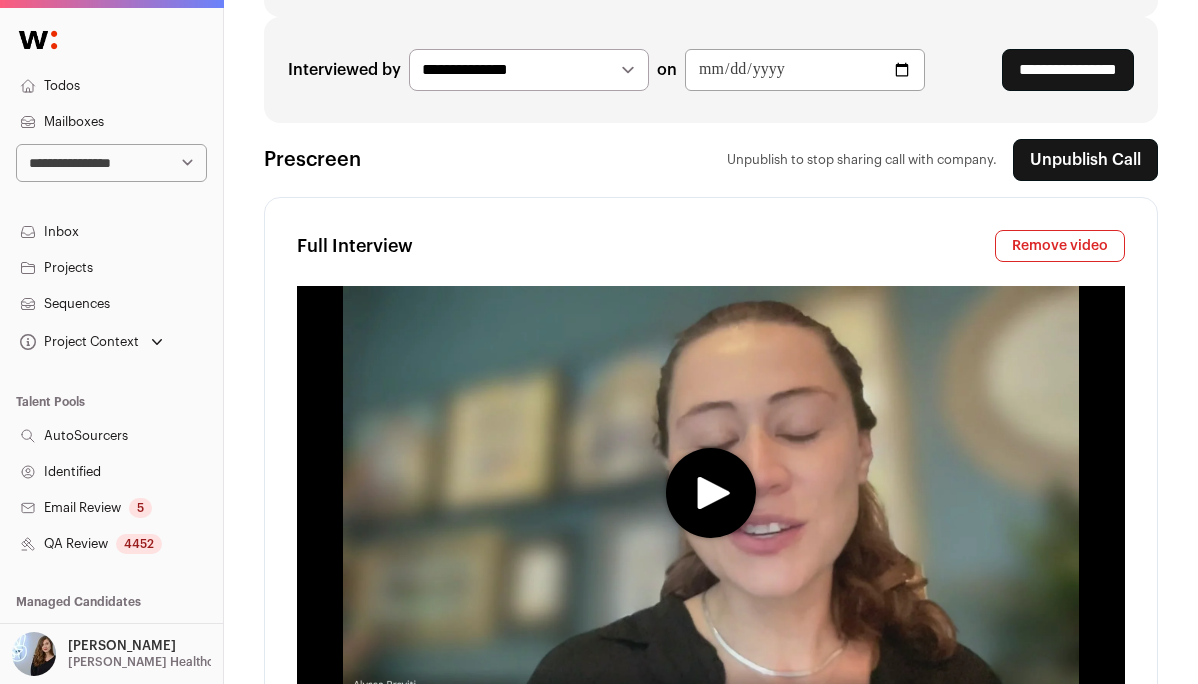 scroll, scrollTop: 290, scrollLeft: 0, axis: vertical 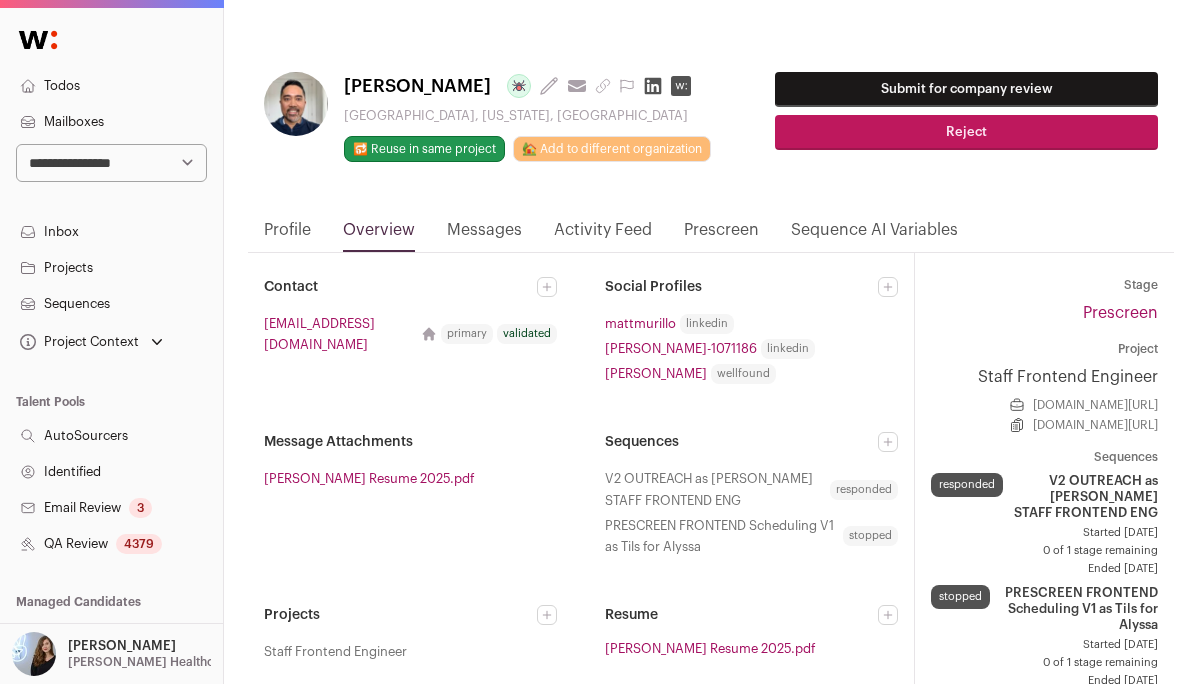 click on "Prescreen" at bounding box center [721, 235] 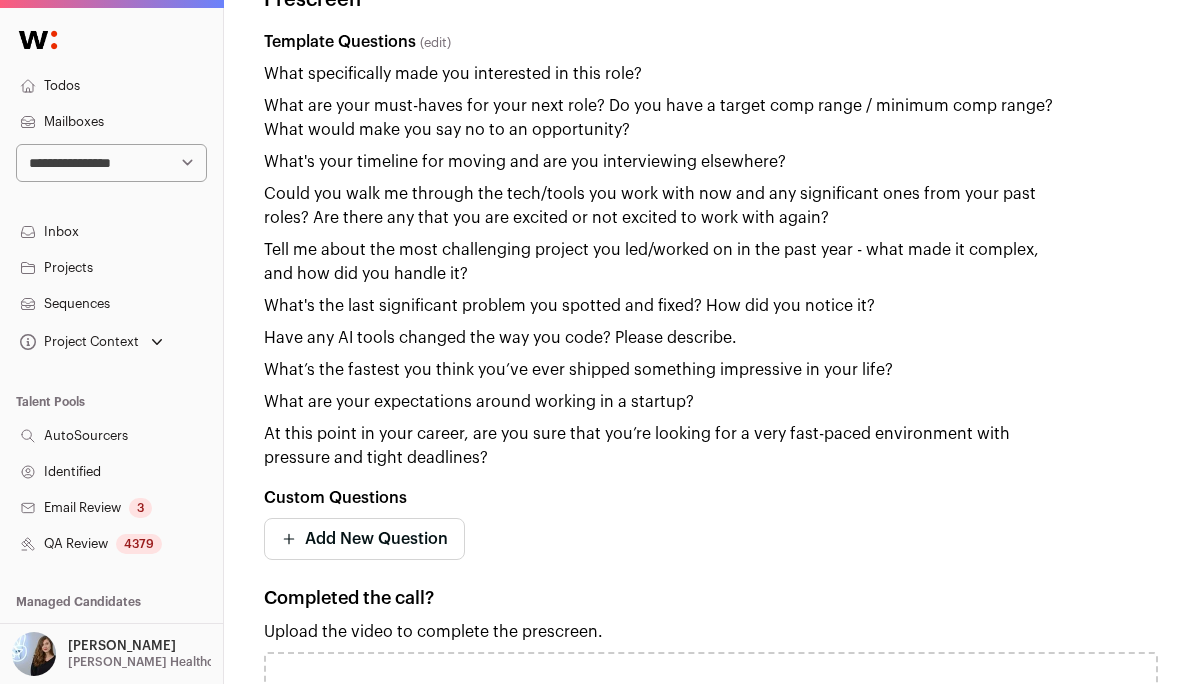 scroll, scrollTop: 635, scrollLeft: 0, axis: vertical 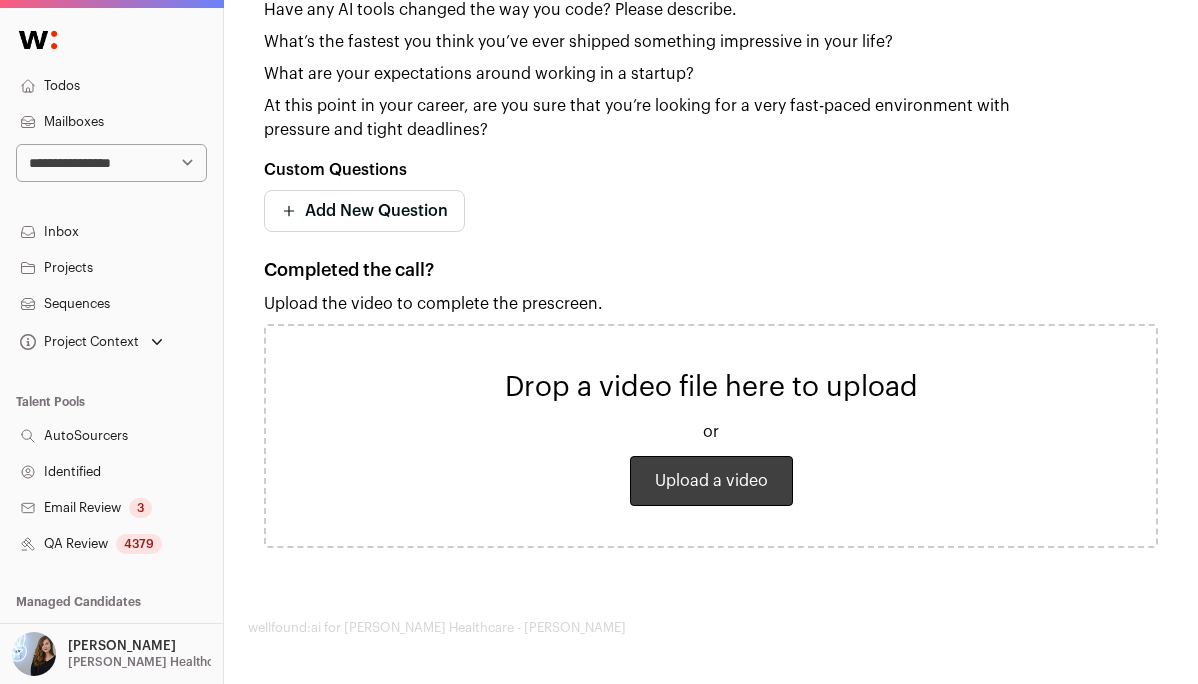 click on "Upload a video" at bounding box center [711, 481] 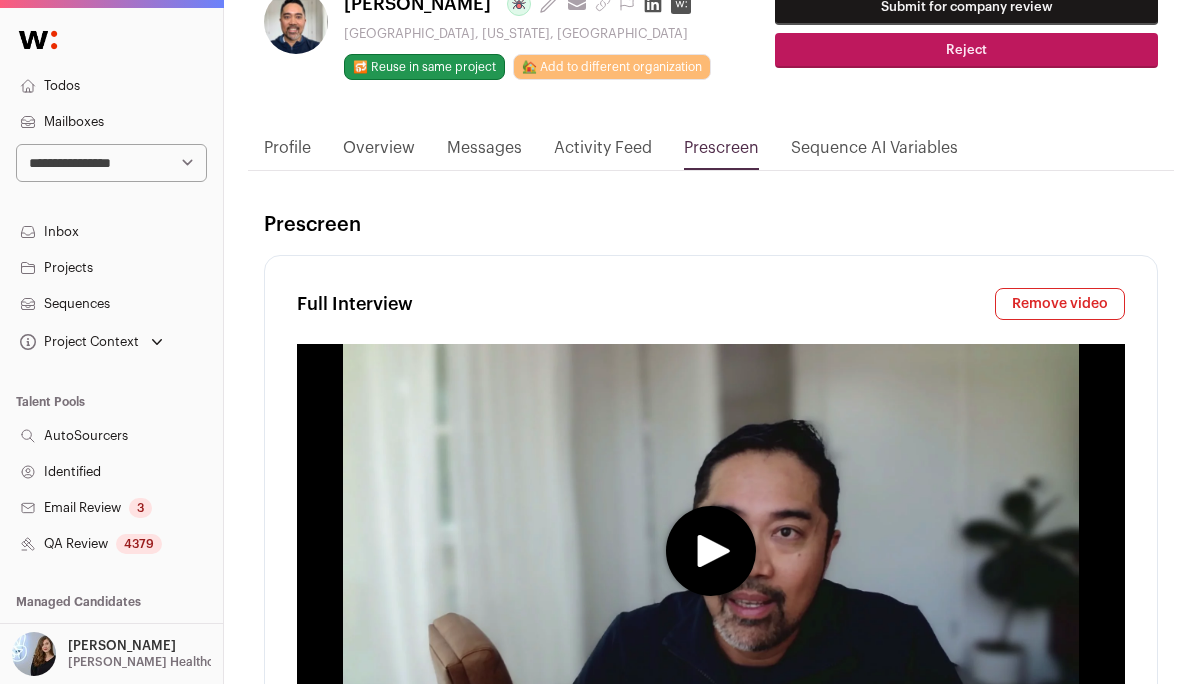 scroll, scrollTop: 0, scrollLeft: 0, axis: both 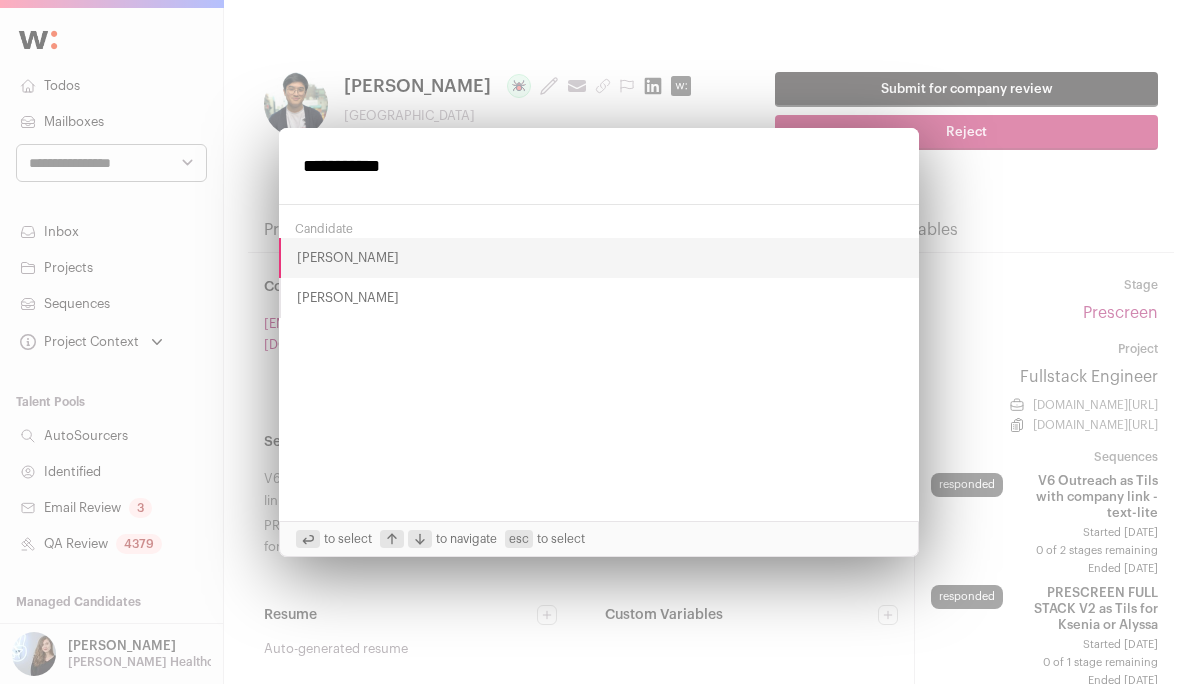 type on "**********" 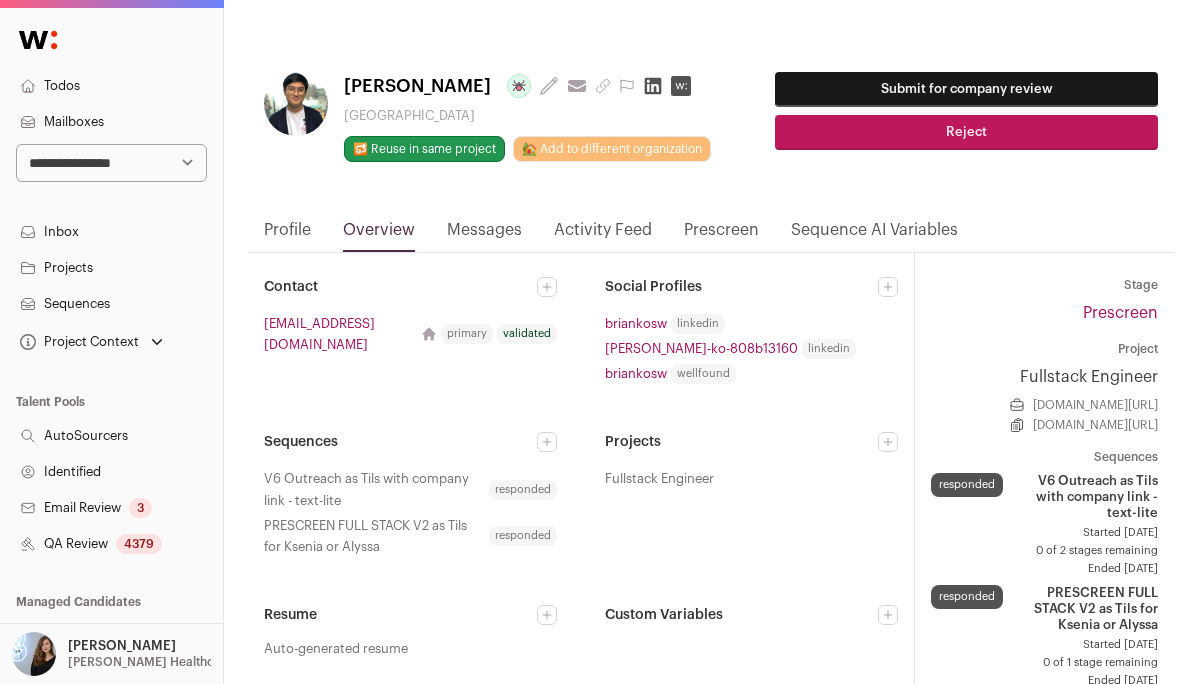 click on "**********" at bounding box center [111, 163] 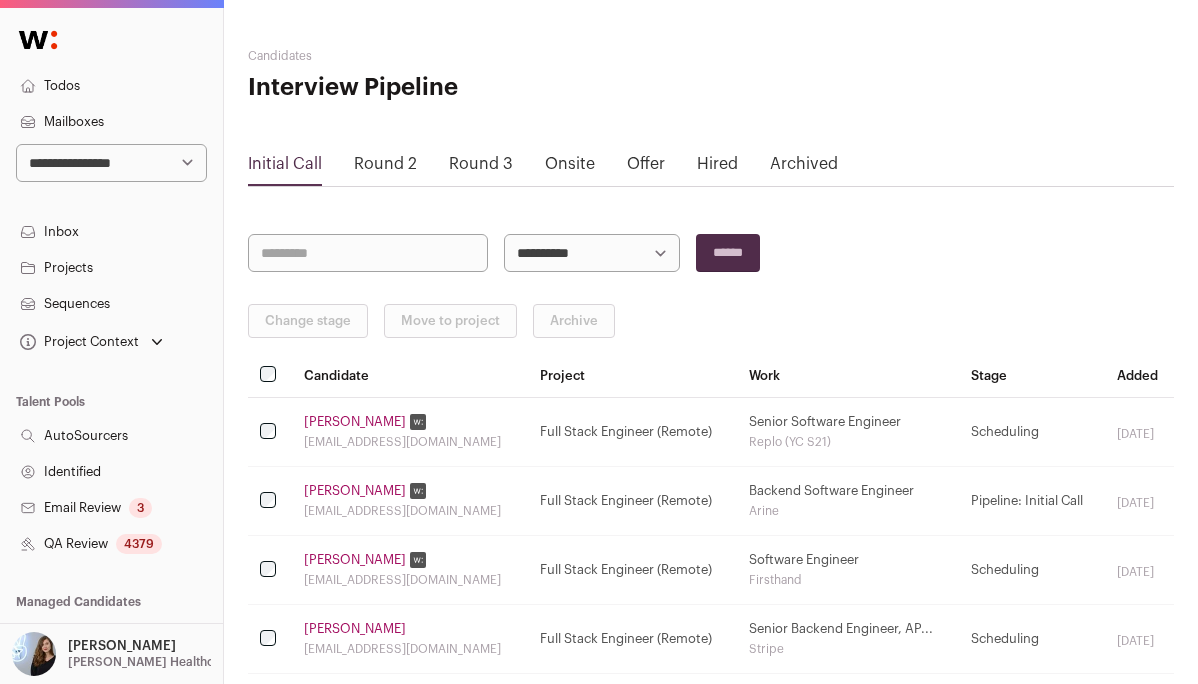 scroll, scrollTop: 0, scrollLeft: 0, axis: both 